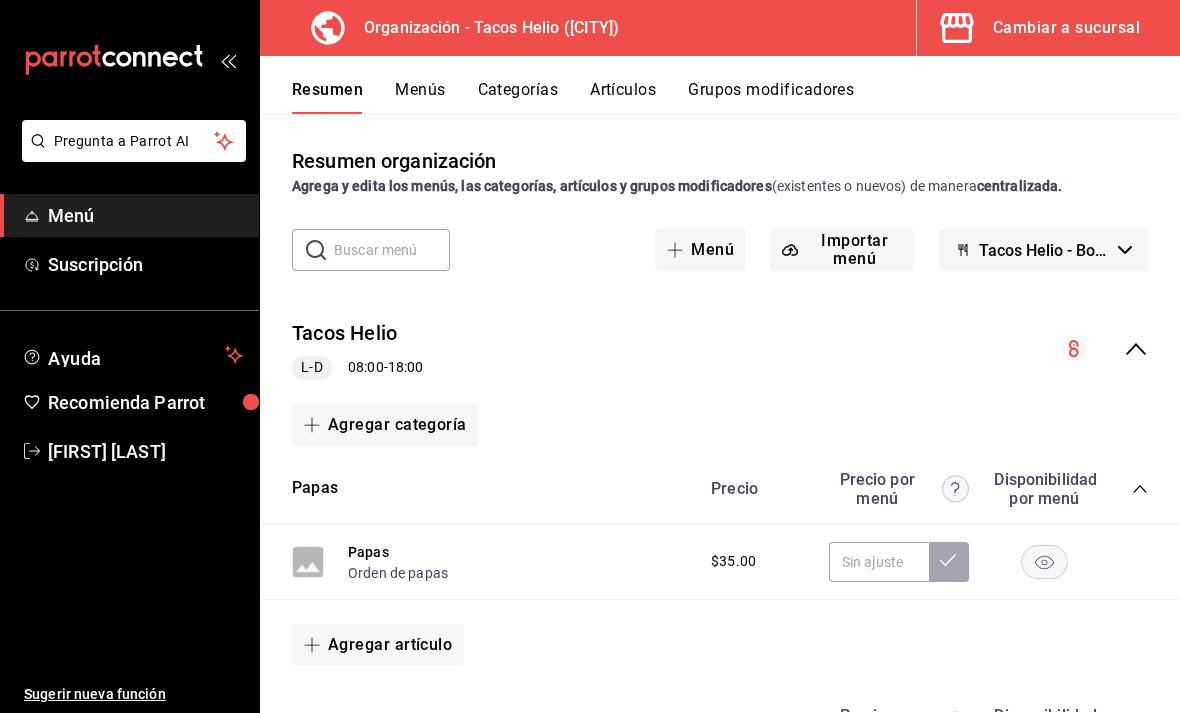 scroll, scrollTop: 0, scrollLeft: 0, axis: both 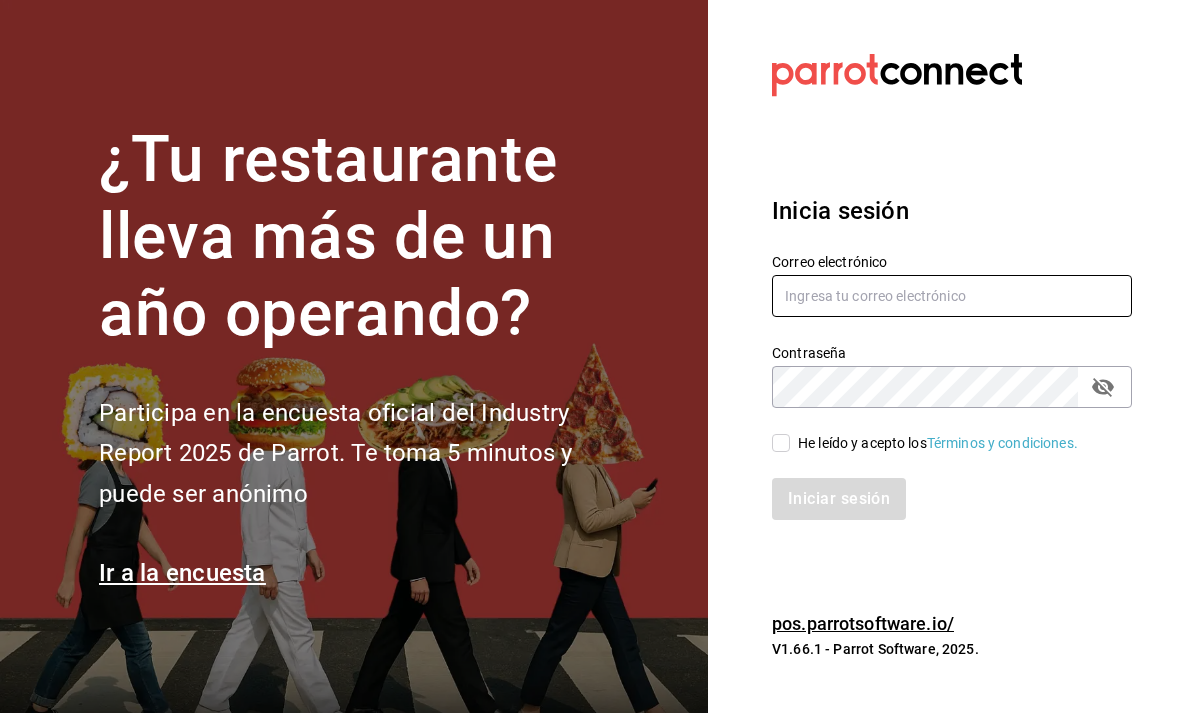 click at bounding box center [952, 296] 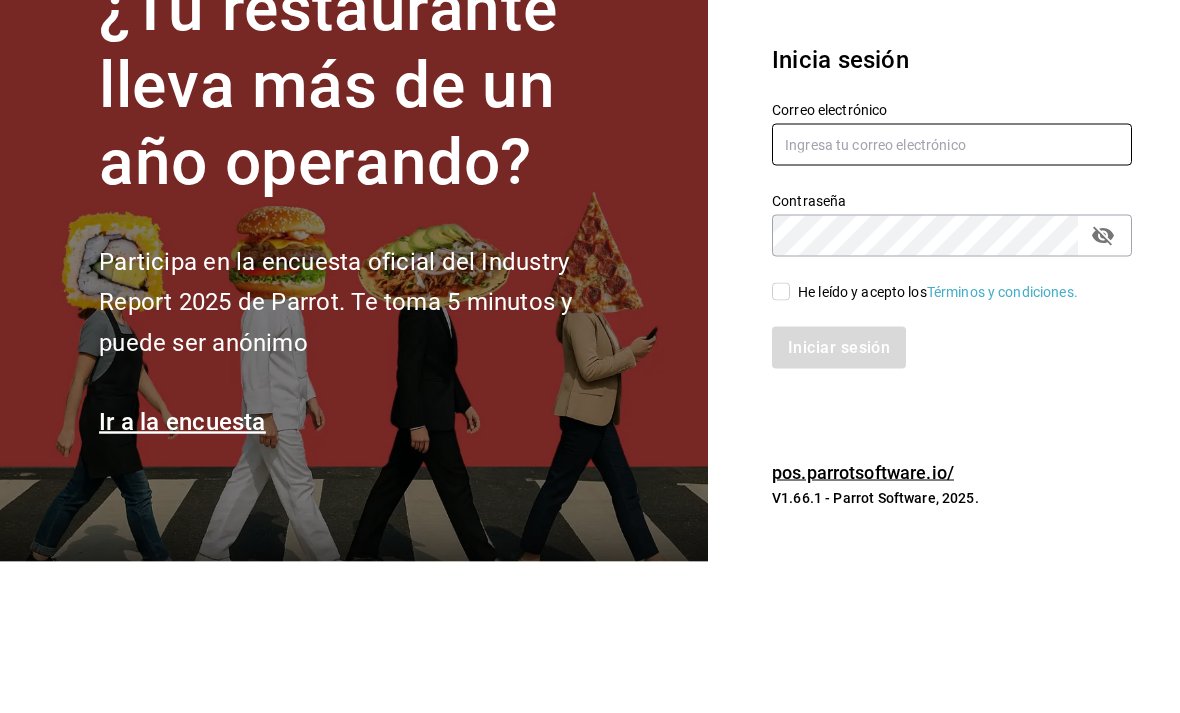 type on "[EMAIL]" 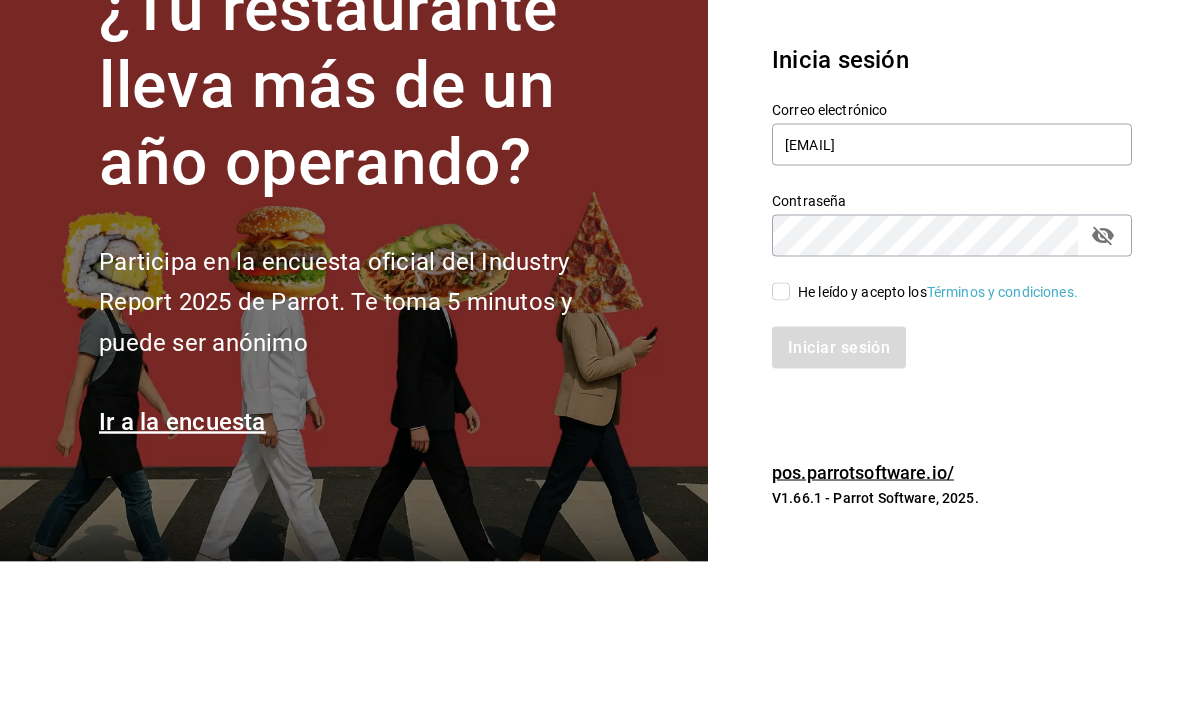 scroll, scrollTop: 64, scrollLeft: 0, axis: vertical 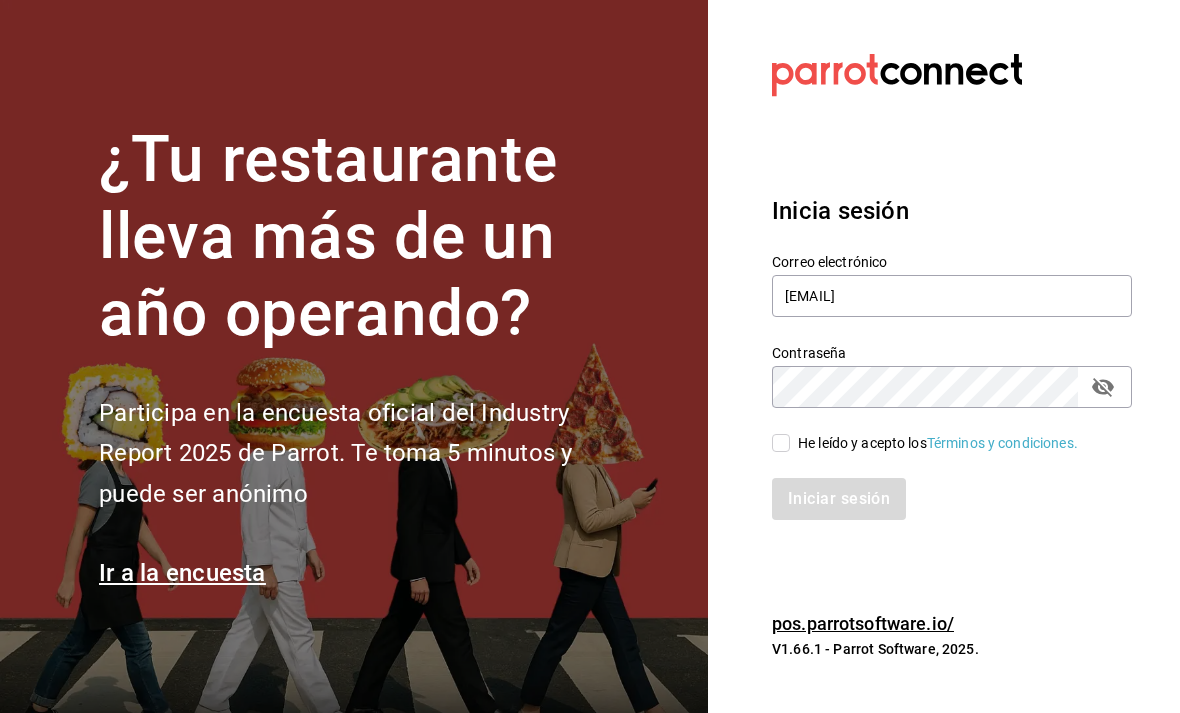 click on "He leído y acepto los  Términos y condiciones." at bounding box center [781, 443] 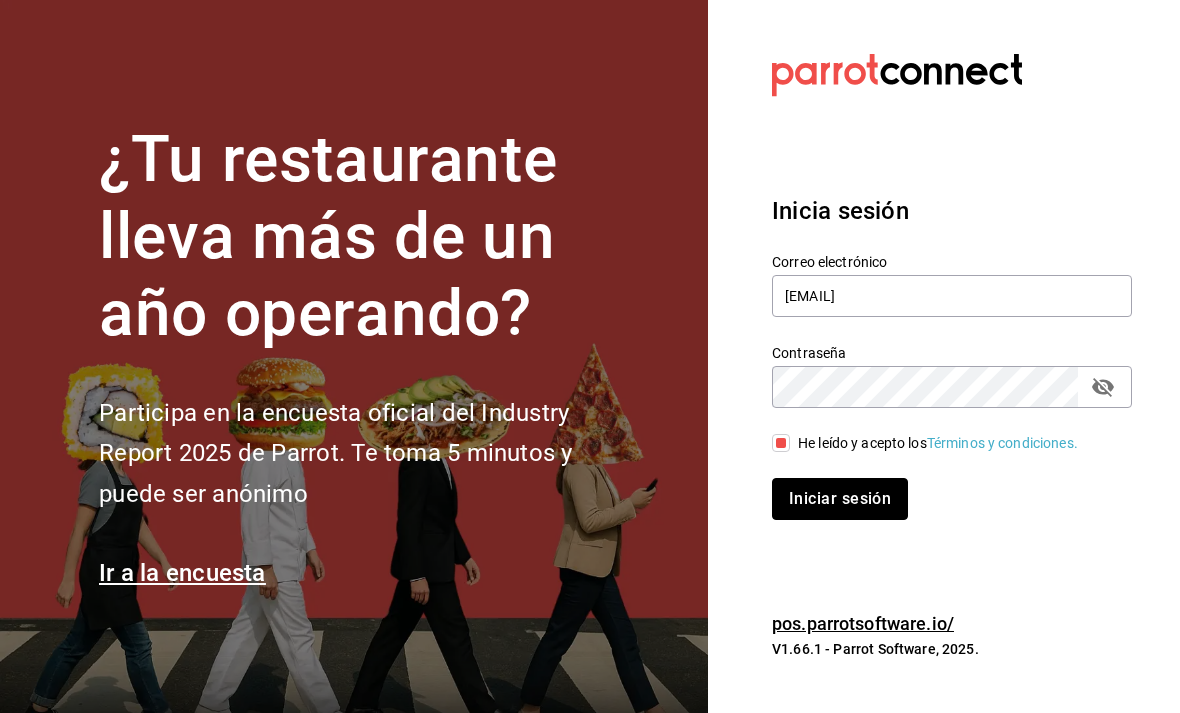 click on "Iniciar sesión" at bounding box center [840, 499] 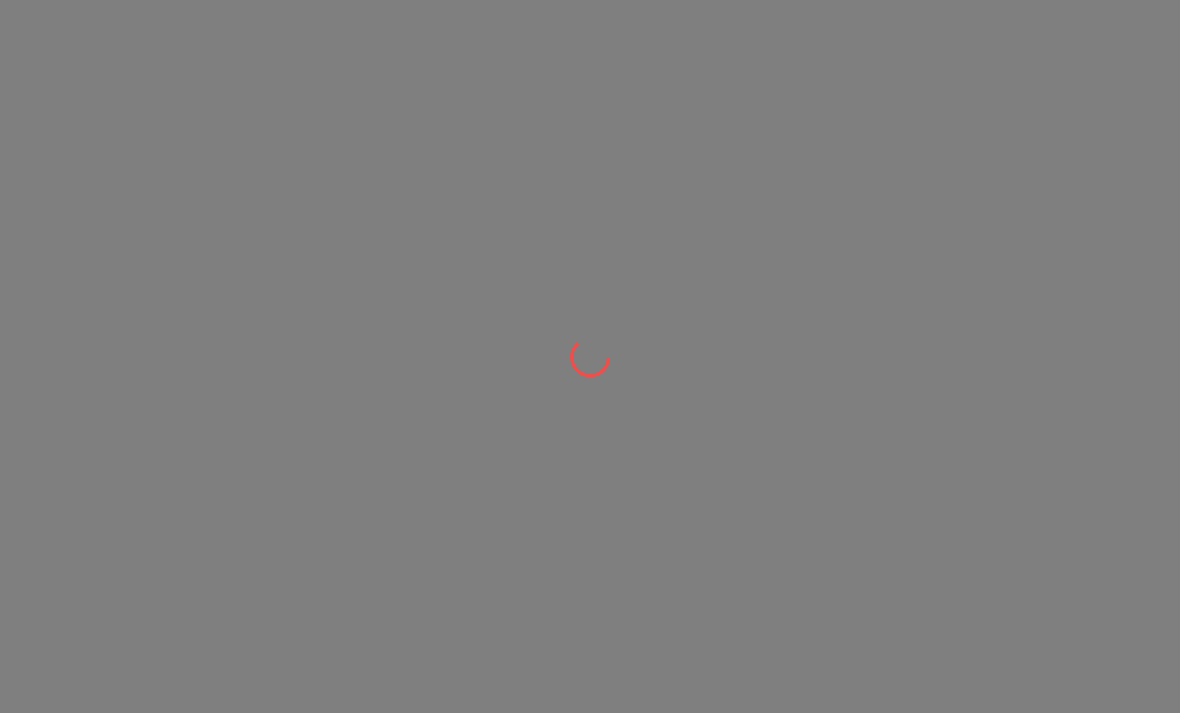scroll, scrollTop: 0, scrollLeft: 0, axis: both 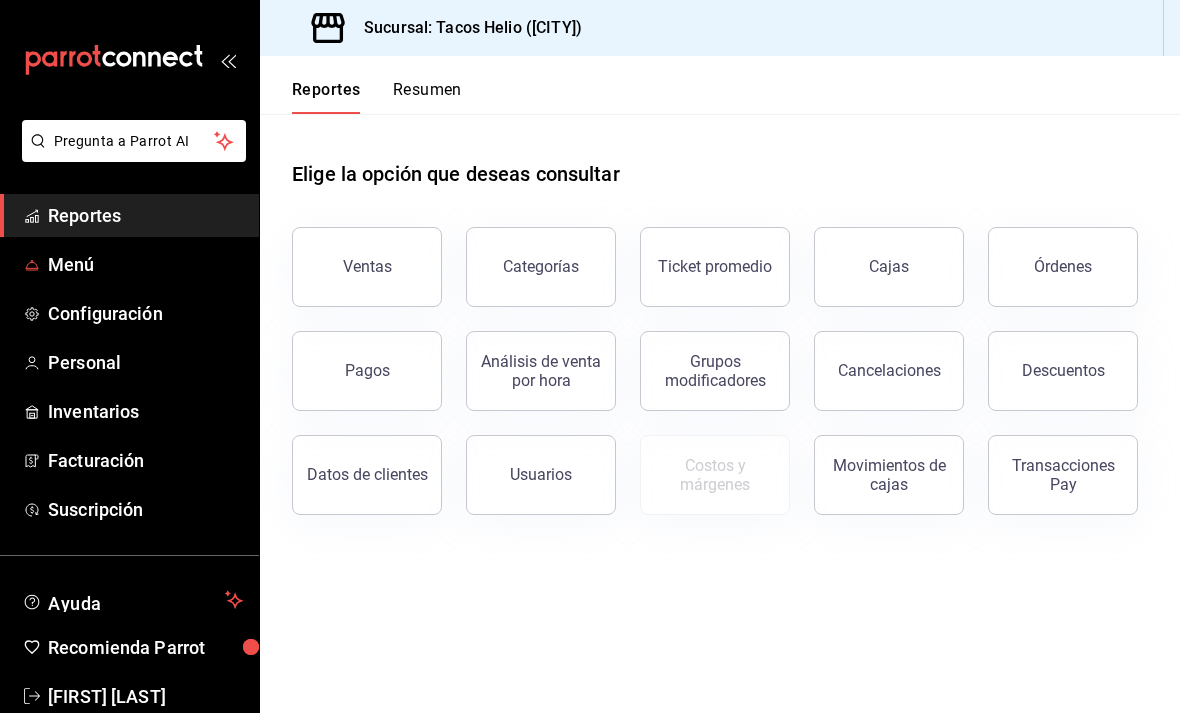 click on "Menú" at bounding box center (145, 264) 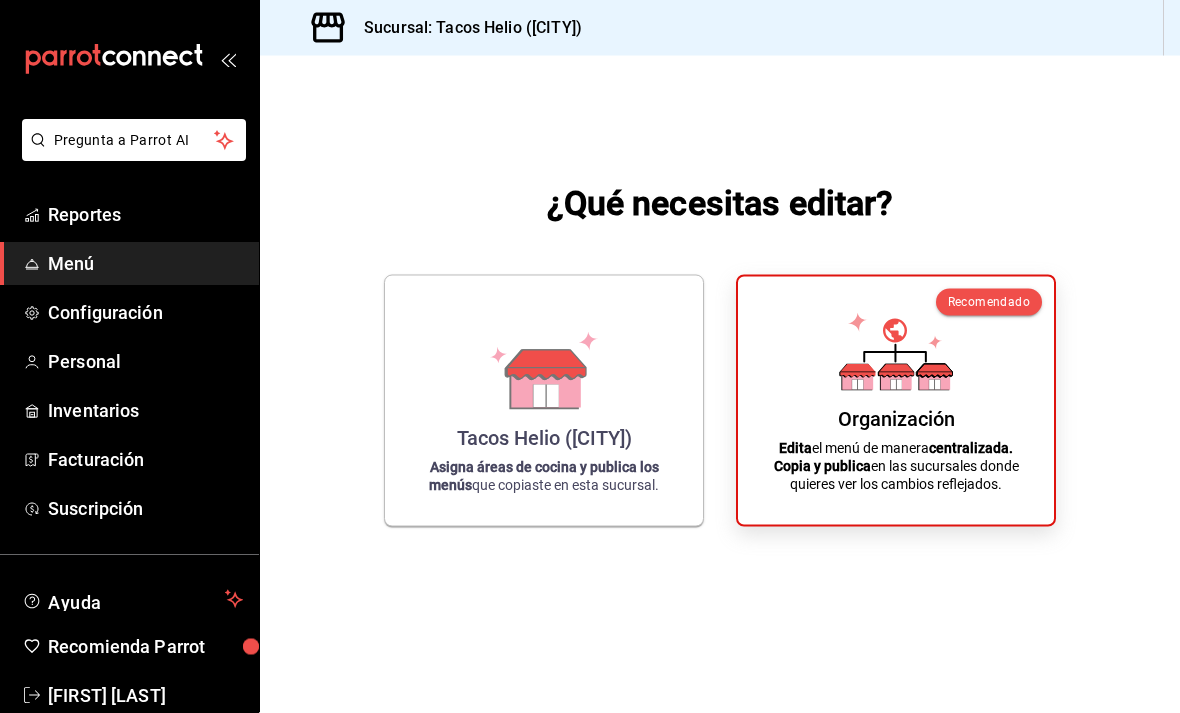 scroll, scrollTop: 0, scrollLeft: 0, axis: both 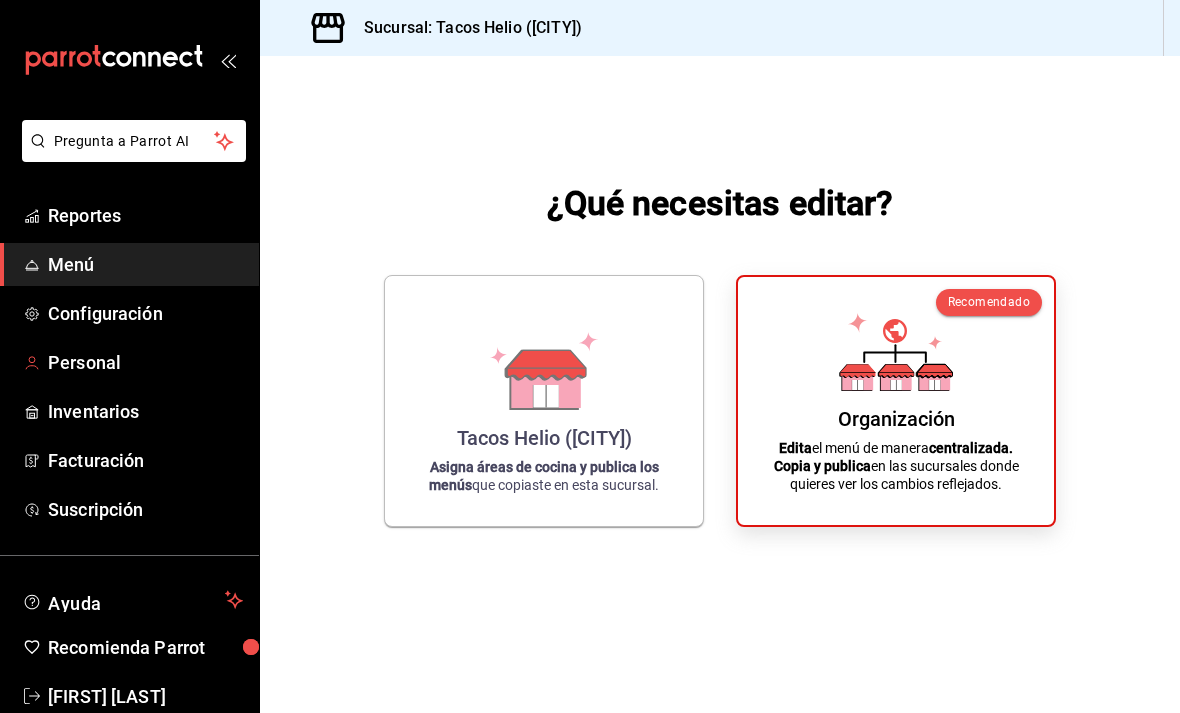 click on "Personal" at bounding box center [145, 362] 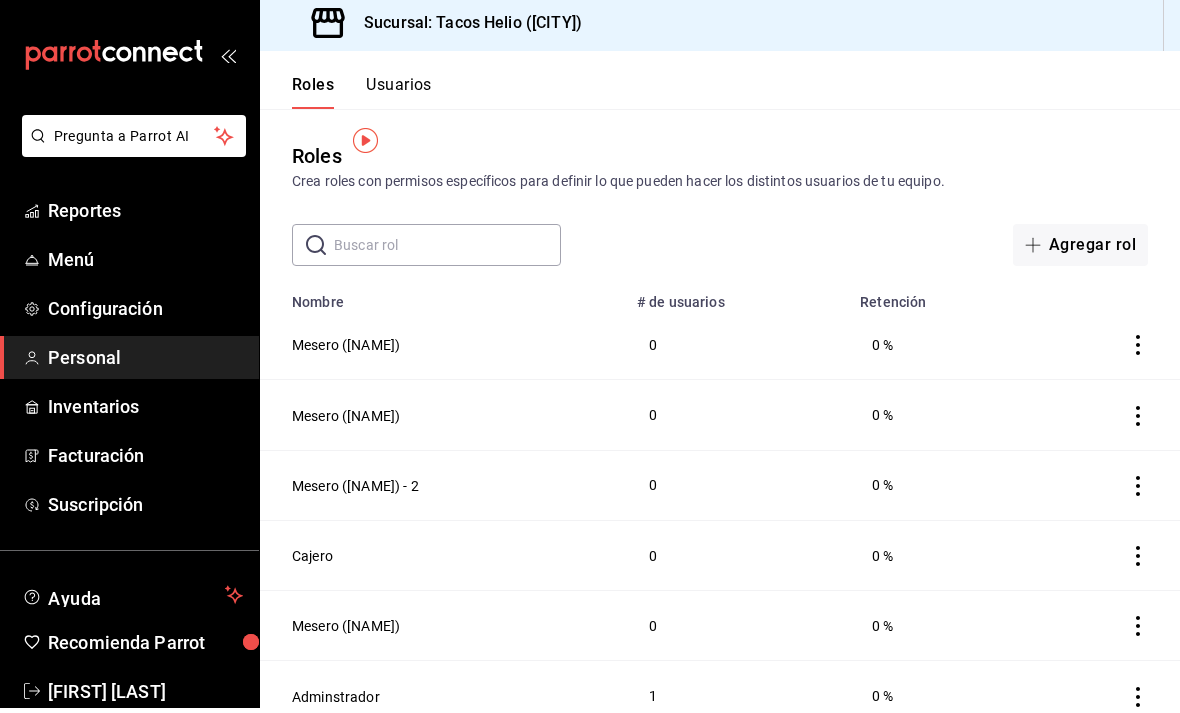 scroll, scrollTop: 0, scrollLeft: 0, axis: both 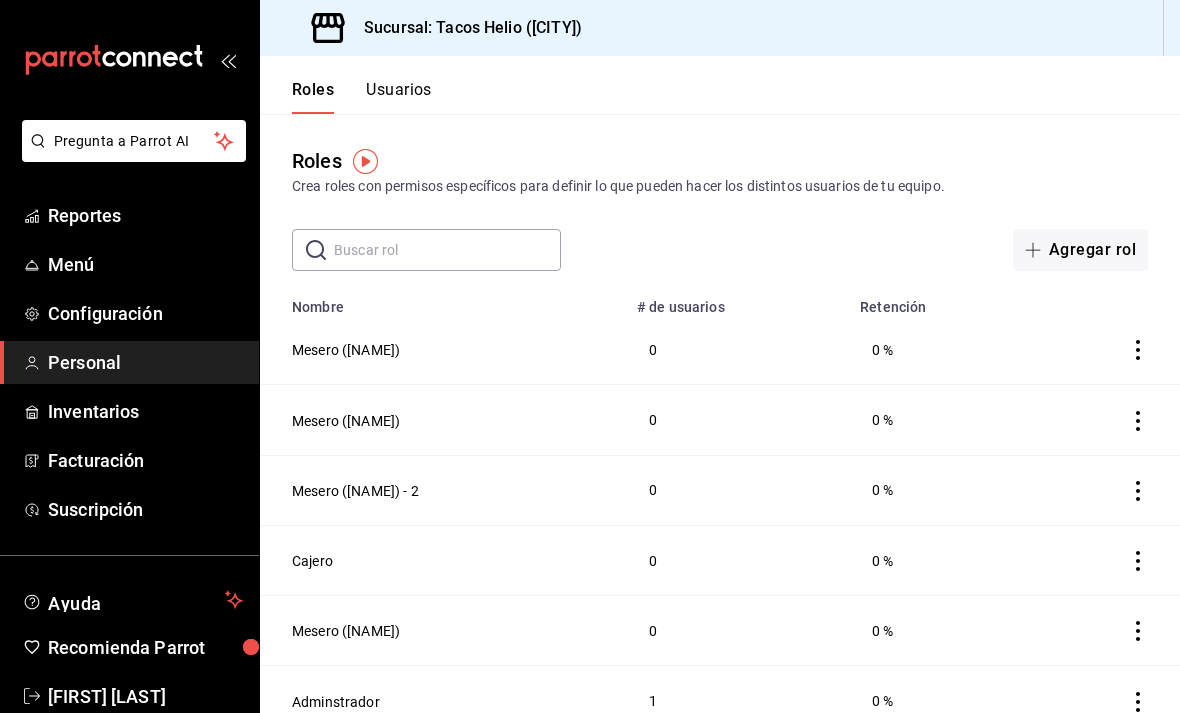 click 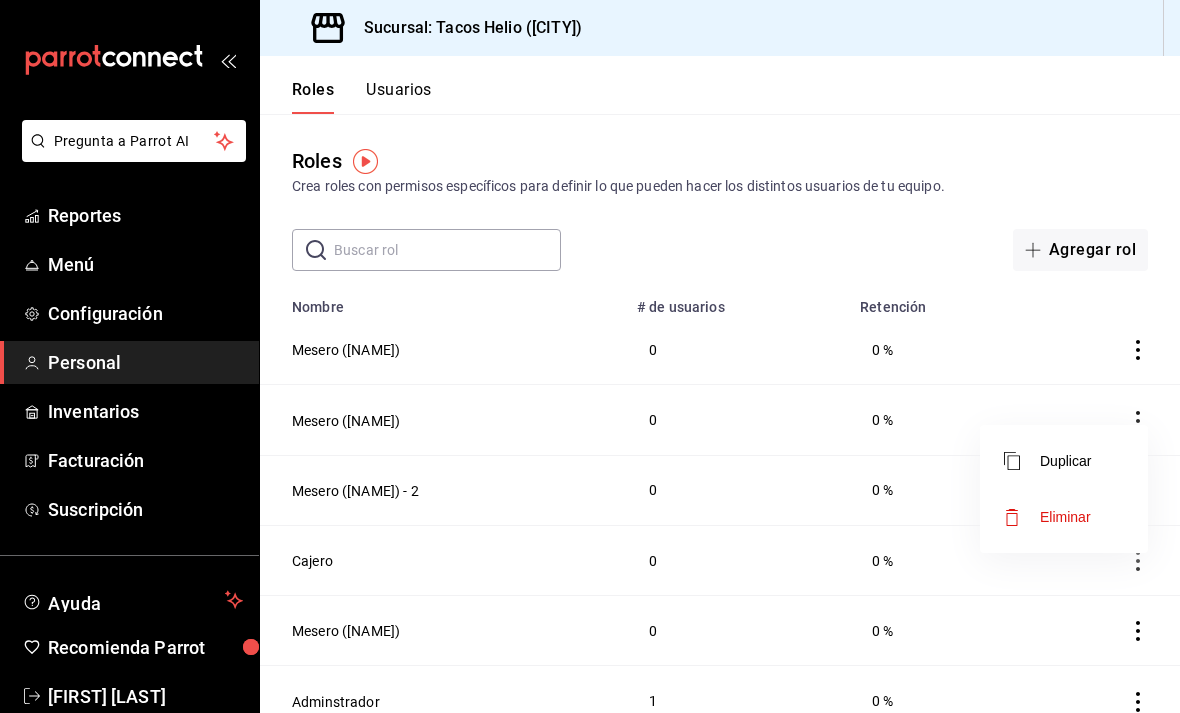click at bounding box center [590, 356] 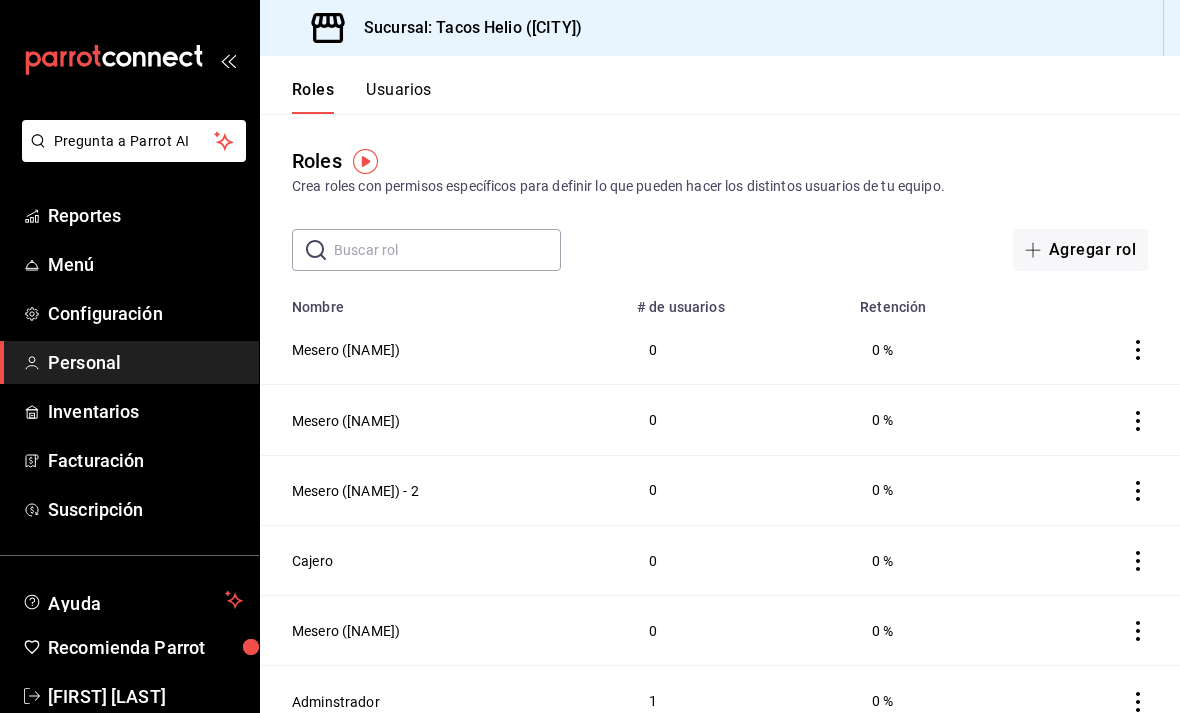 click on "Mesero (Jessi) - 2" at bounding box center [442, 490] 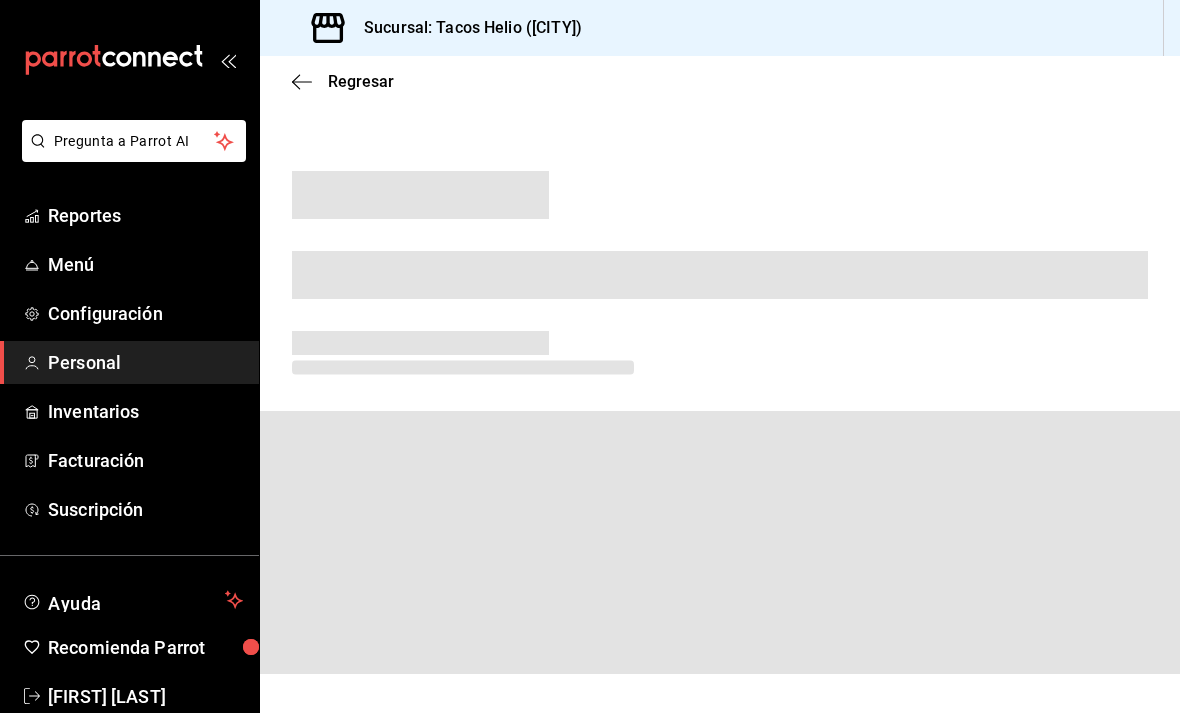 click at bounding box center [720, 542] 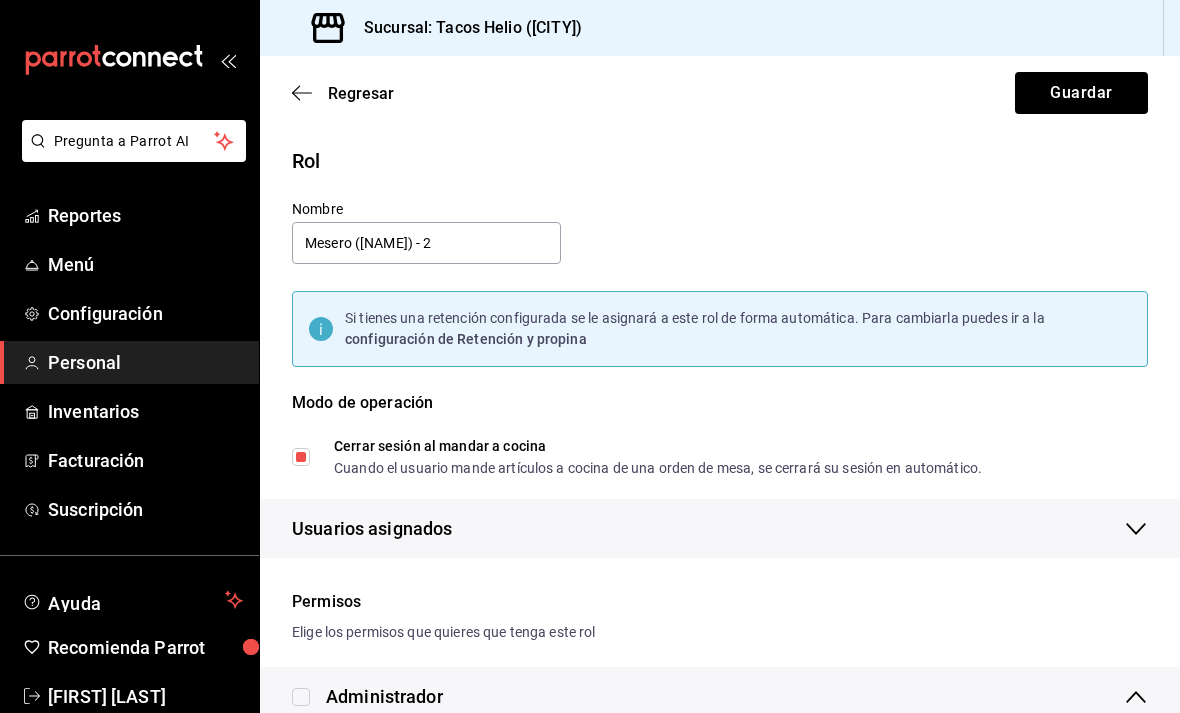 click on "Mesero (Jessi) - 2" at bounding box center [426, 243] 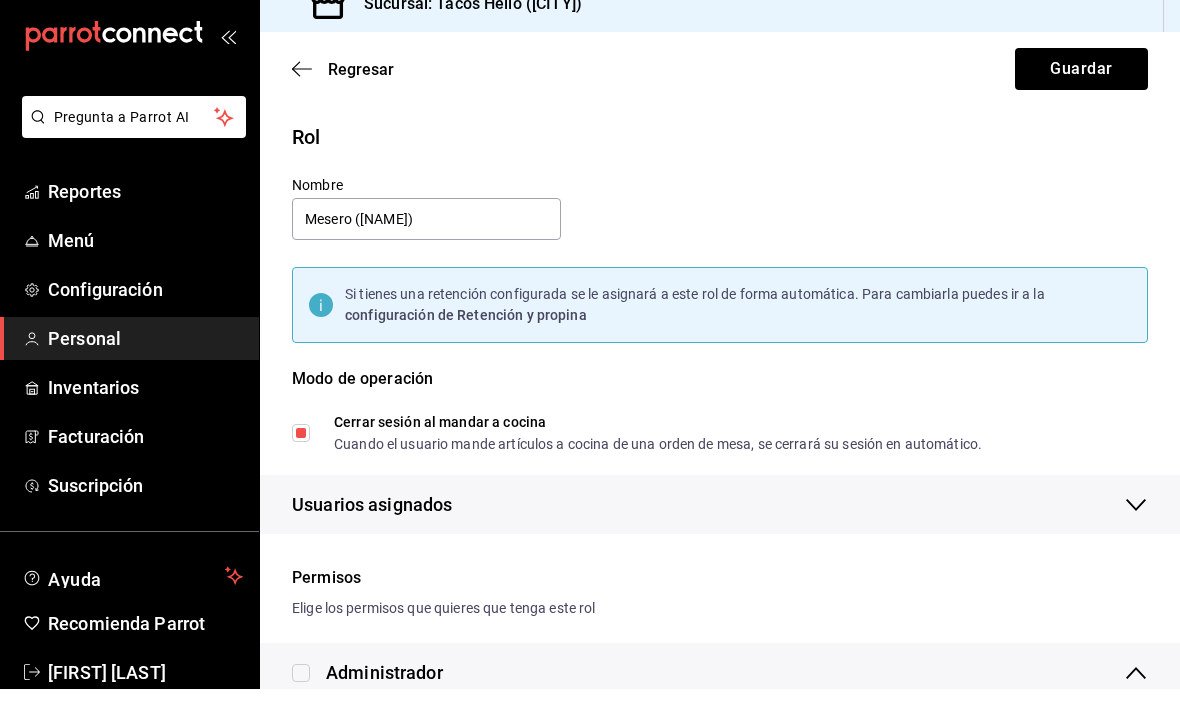 type on "Mesero (Jessi)" 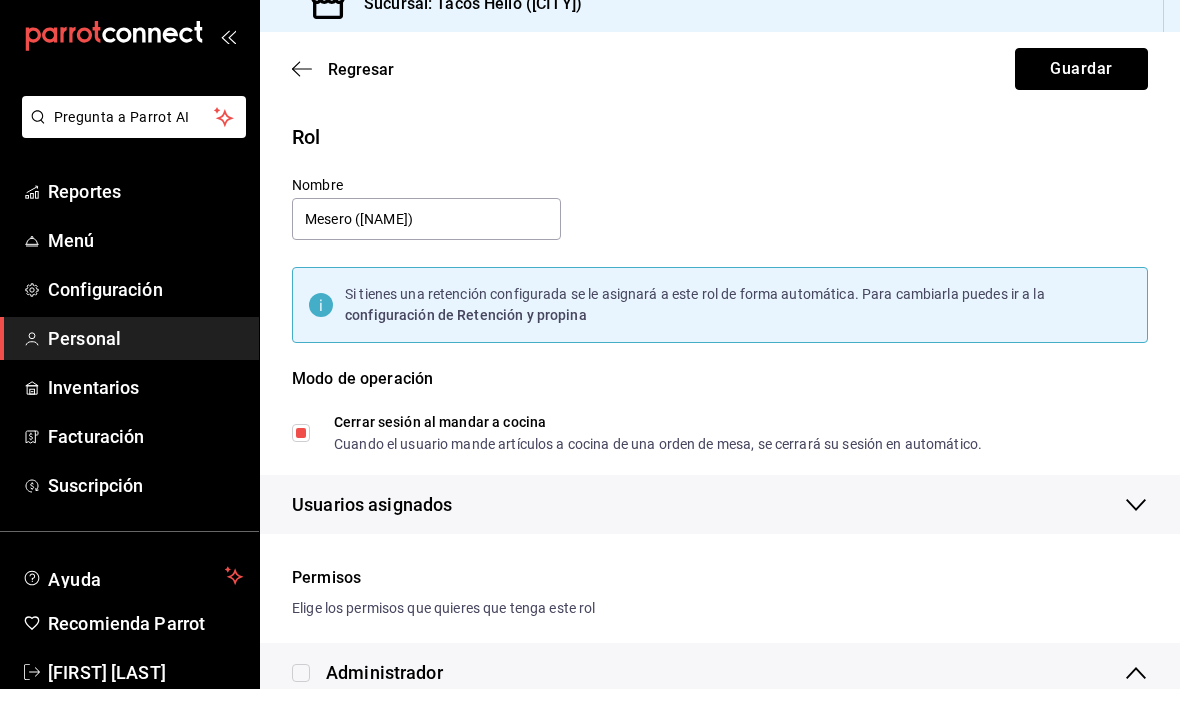click on "Guardar" at bounding box center [1081, 93] 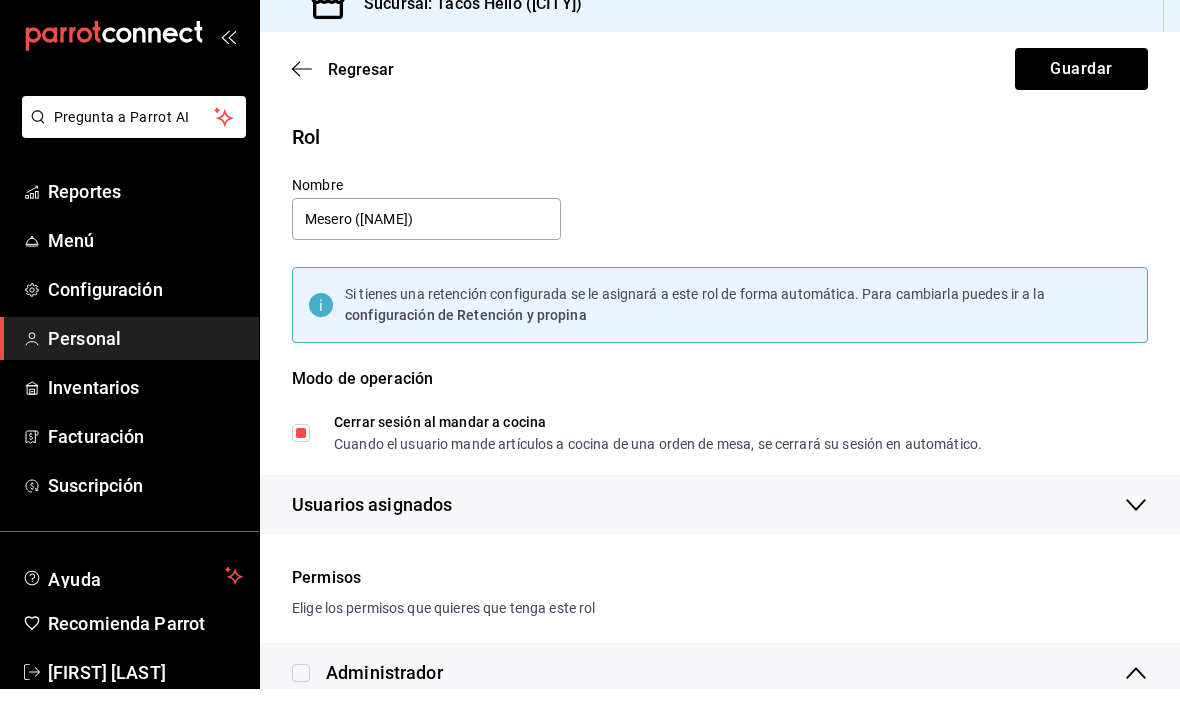 scroll, scrollTop: 24, scrollLeft: 0, axis: vertical 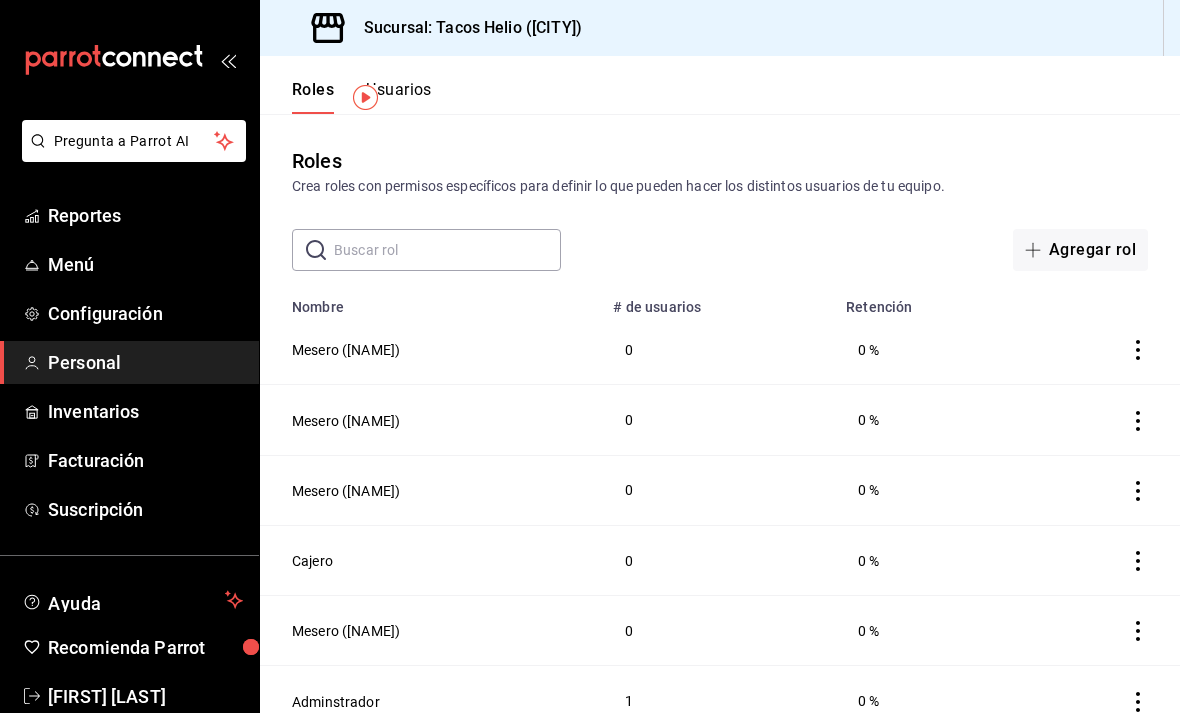 click on "Cajero" at bounding box center [312, 561] 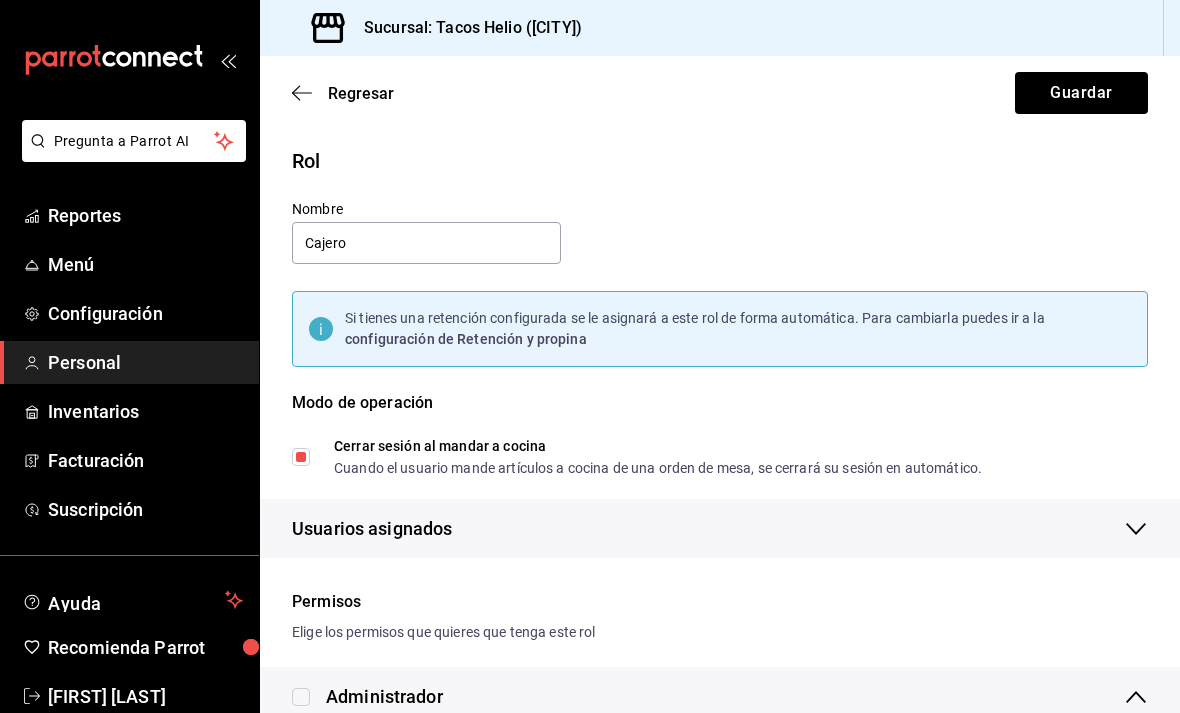 click 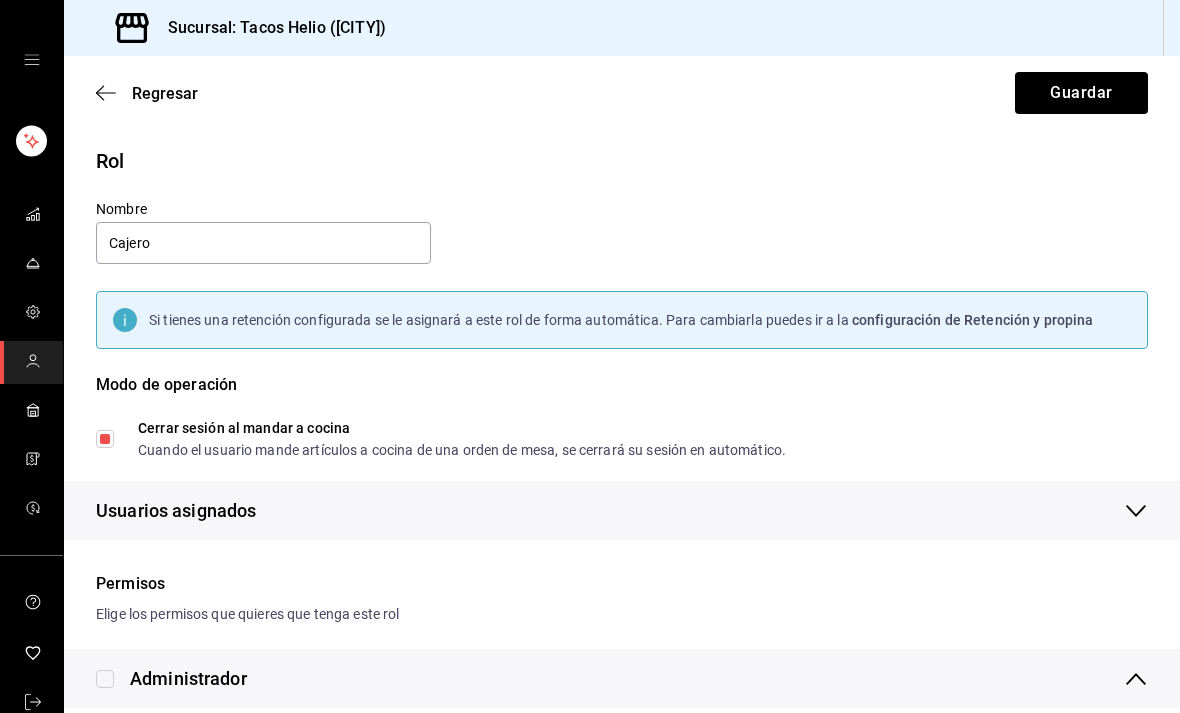 click 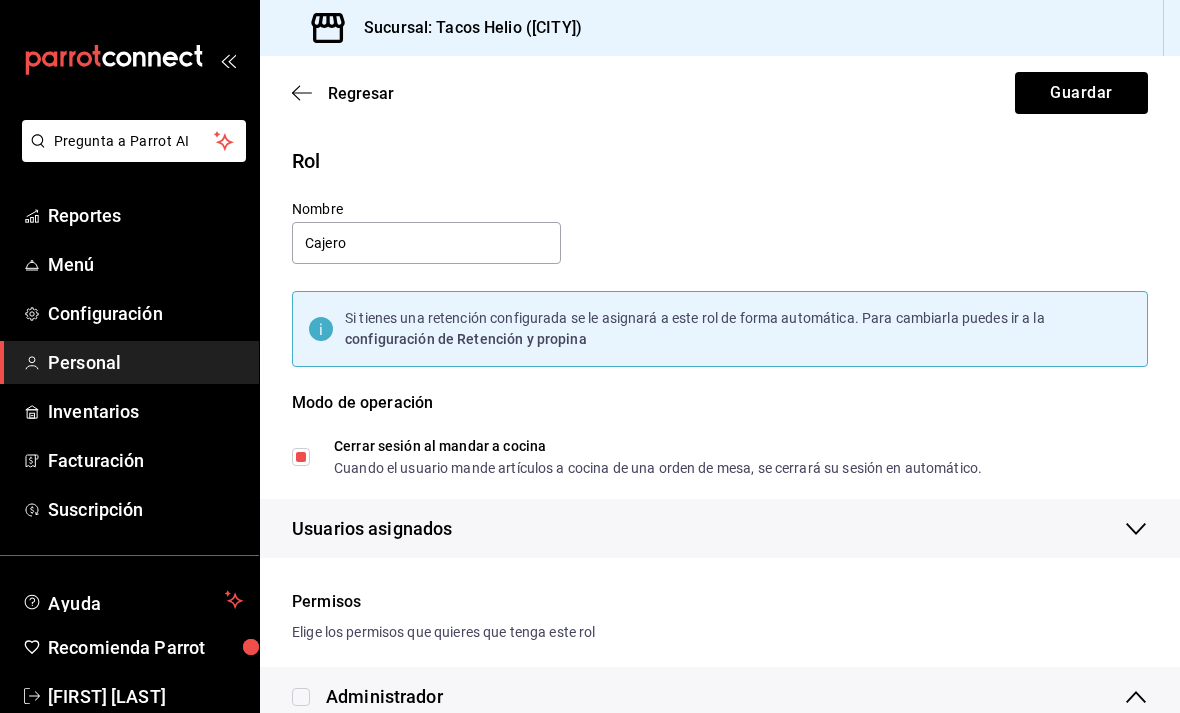 scroll, scrollTop: 0, scrollLeft: 0, axis: both 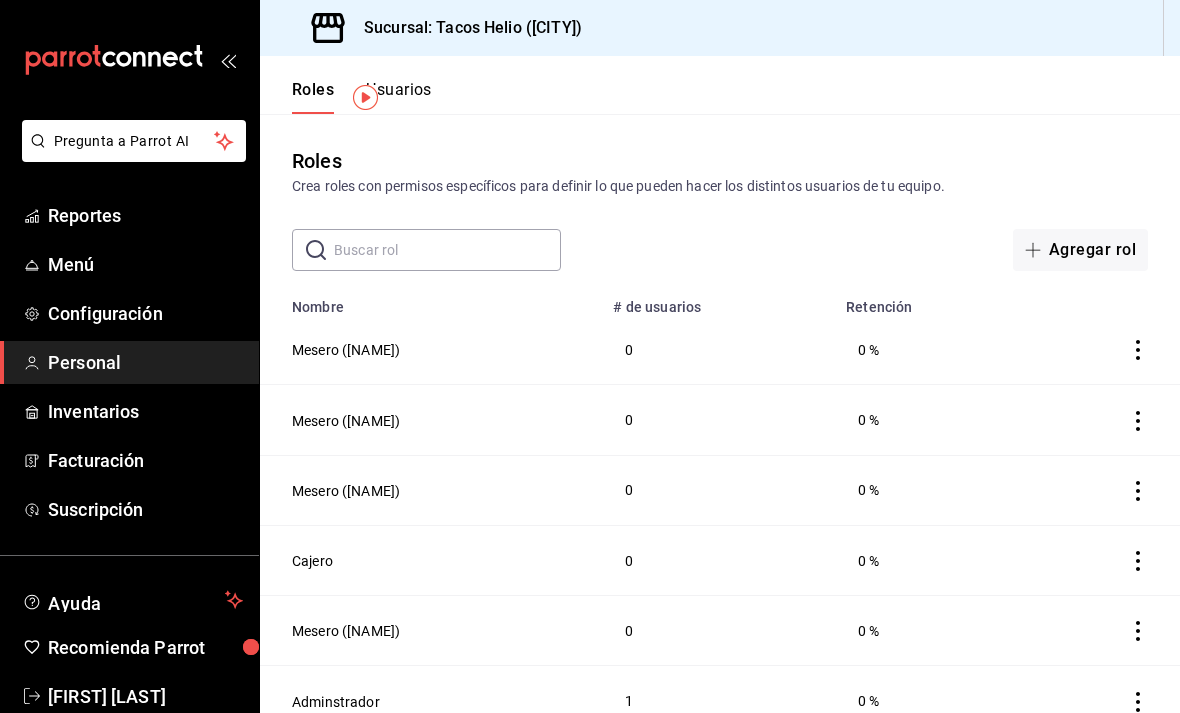 click on "Inventarios" at bounding box center (145, 411) 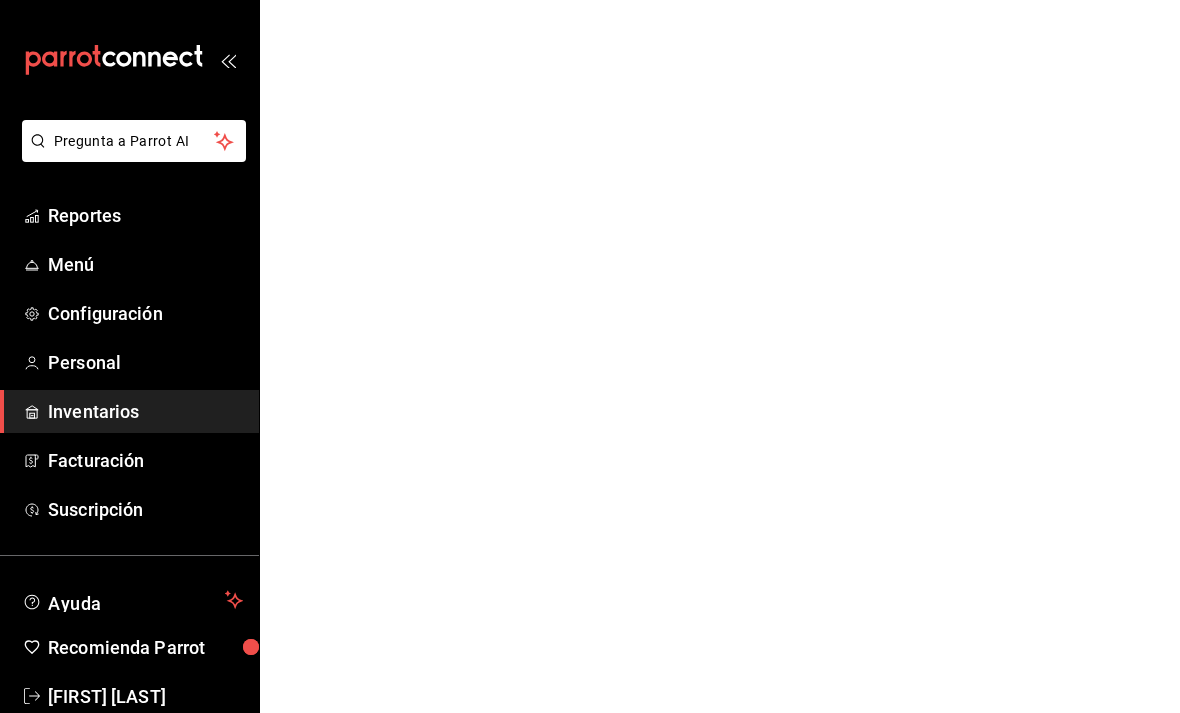 scroll, scrollTop: 0, scrollLeft: 0, axis: both 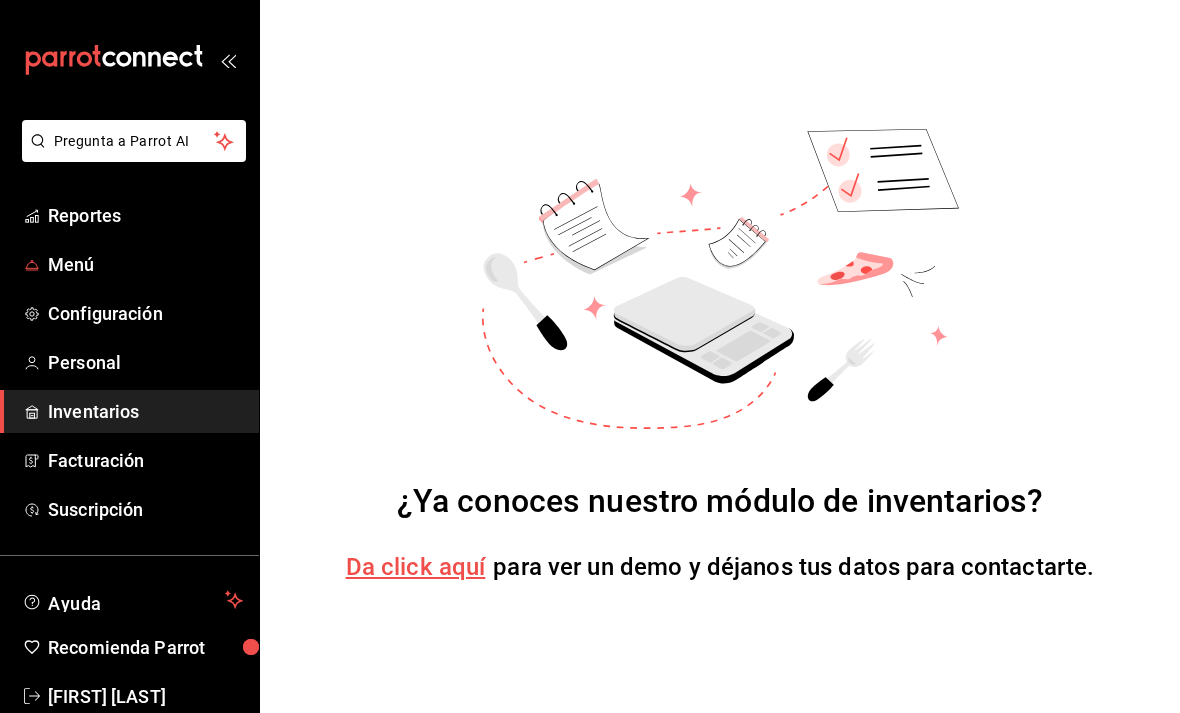 click on "Menú" at bounding box center (145, 264) 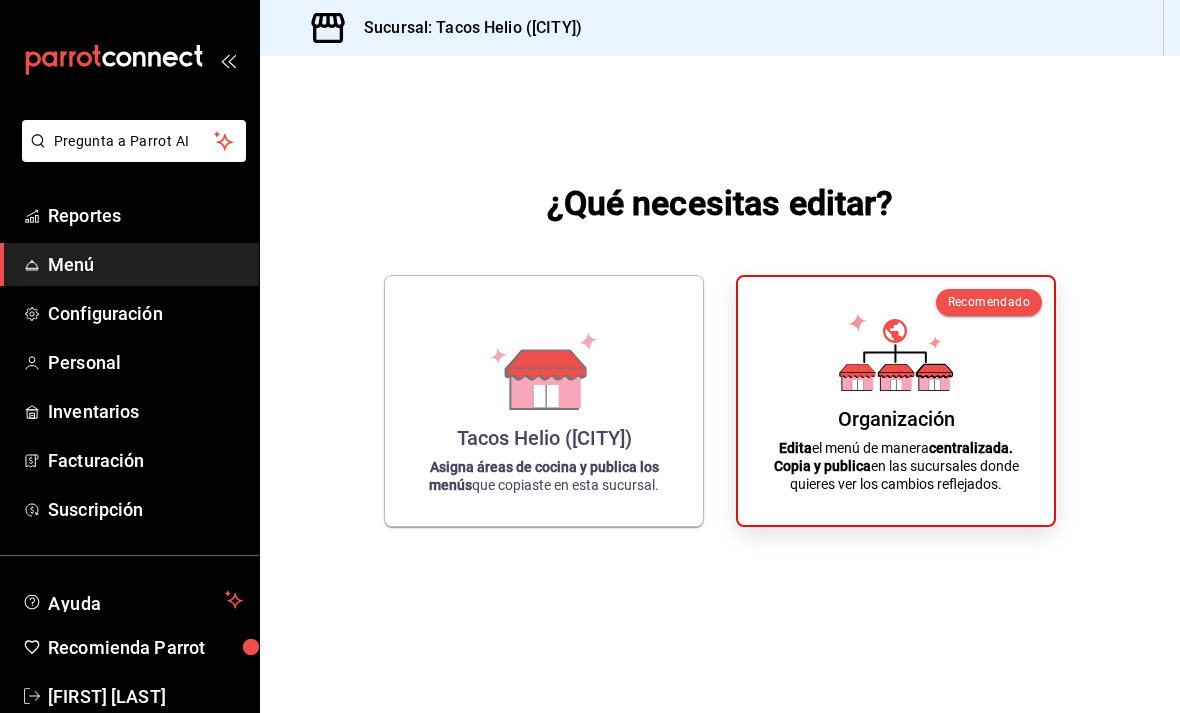 click on "Tacos Helio (CDMX) Asigna áreas de cocina y publica los menús  que copiaste en esta sucursal." at bounding box center (544, 401) 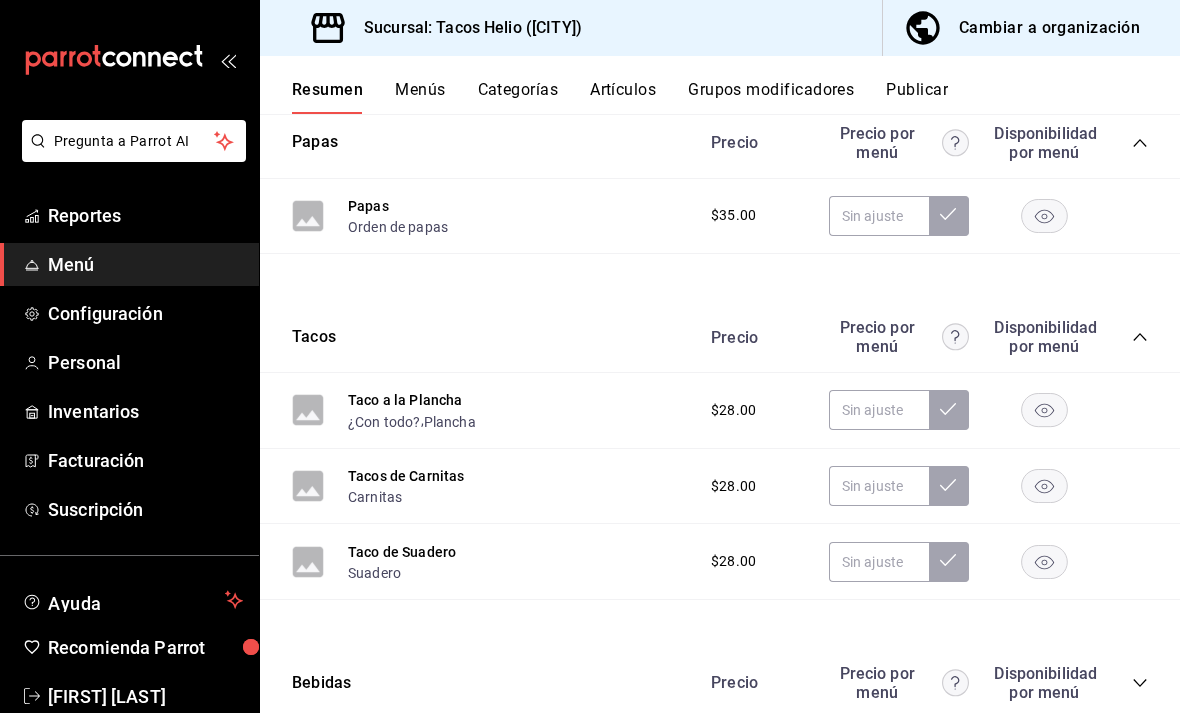 scroll, scrollTop: 303, scrollLeft: 0, axis: vertical 